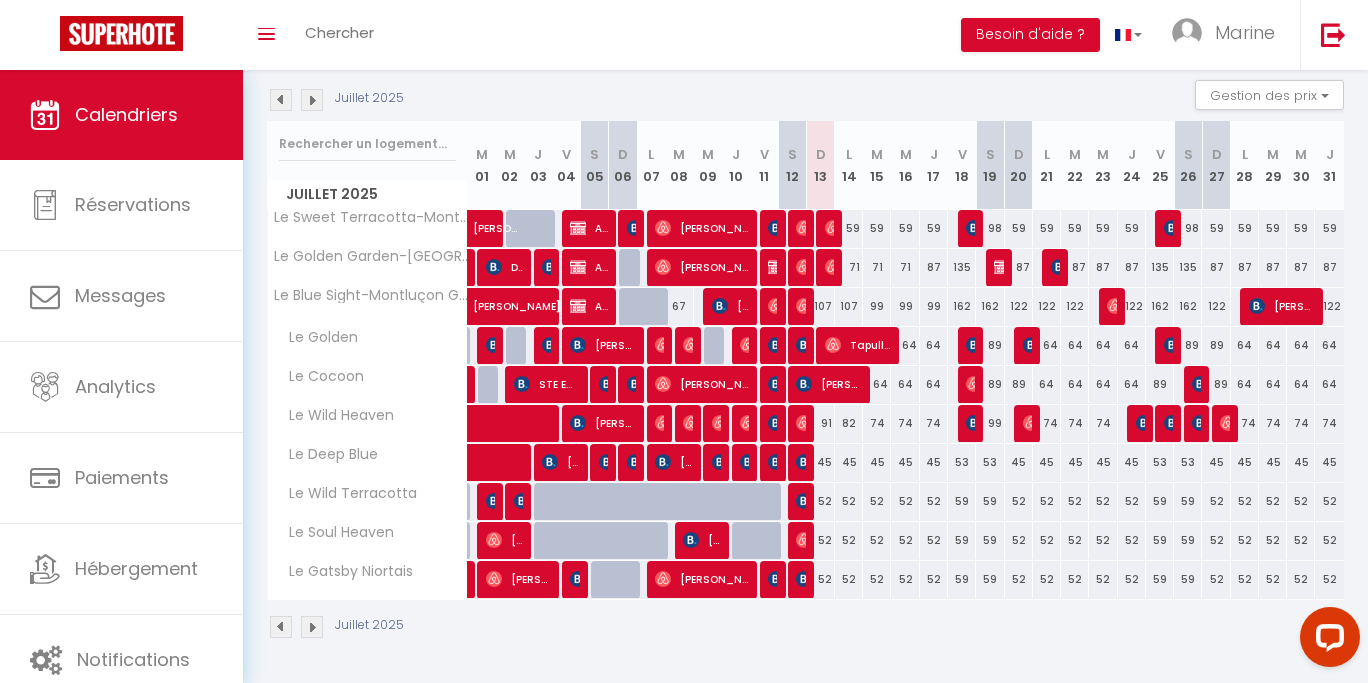 scroll, scrollTop: 224, scrollLeft: 0, axis: vertical 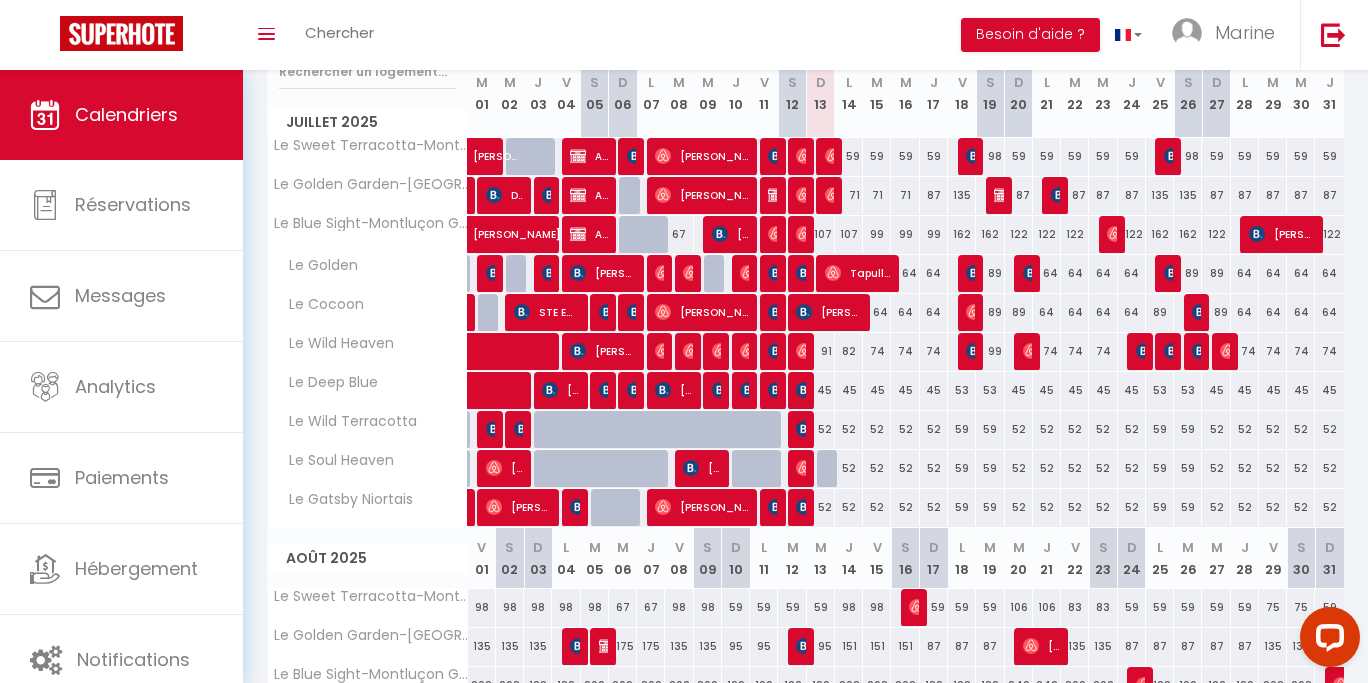 click at bounding box center (802, 469) 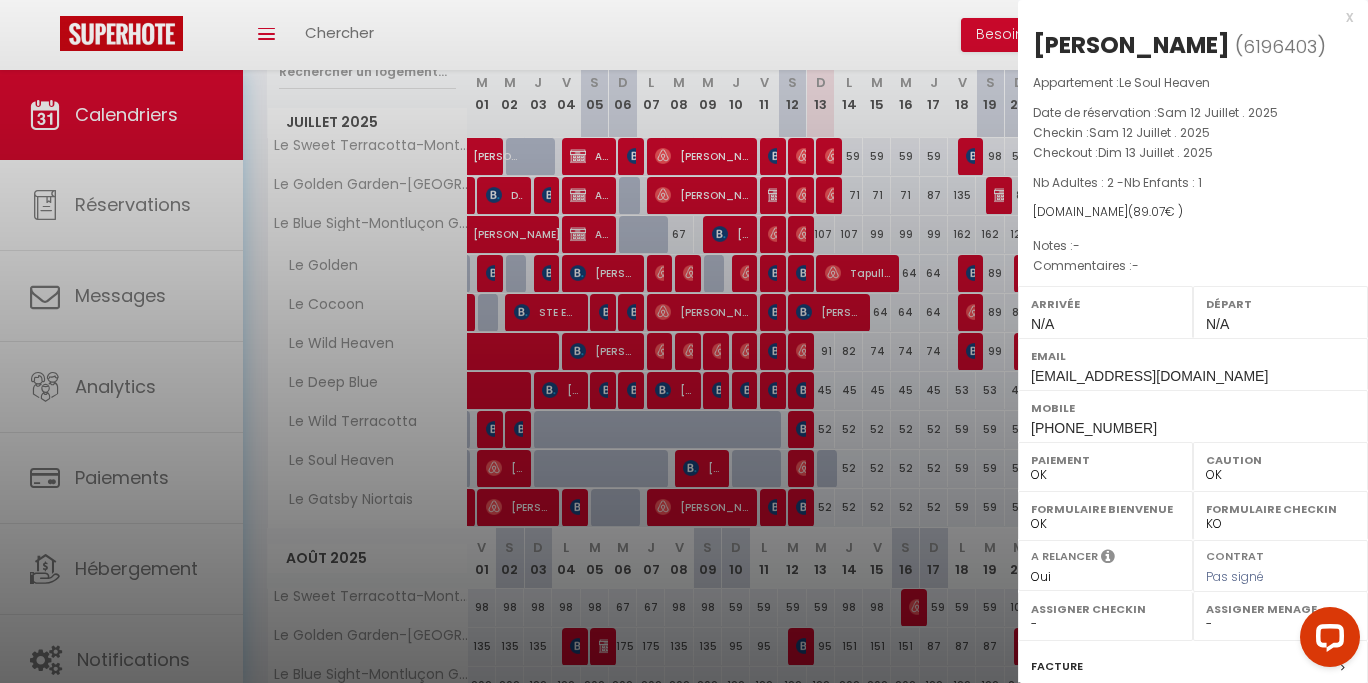 scroll, scrollTop: 0, scrollLeft: 0, axis: both 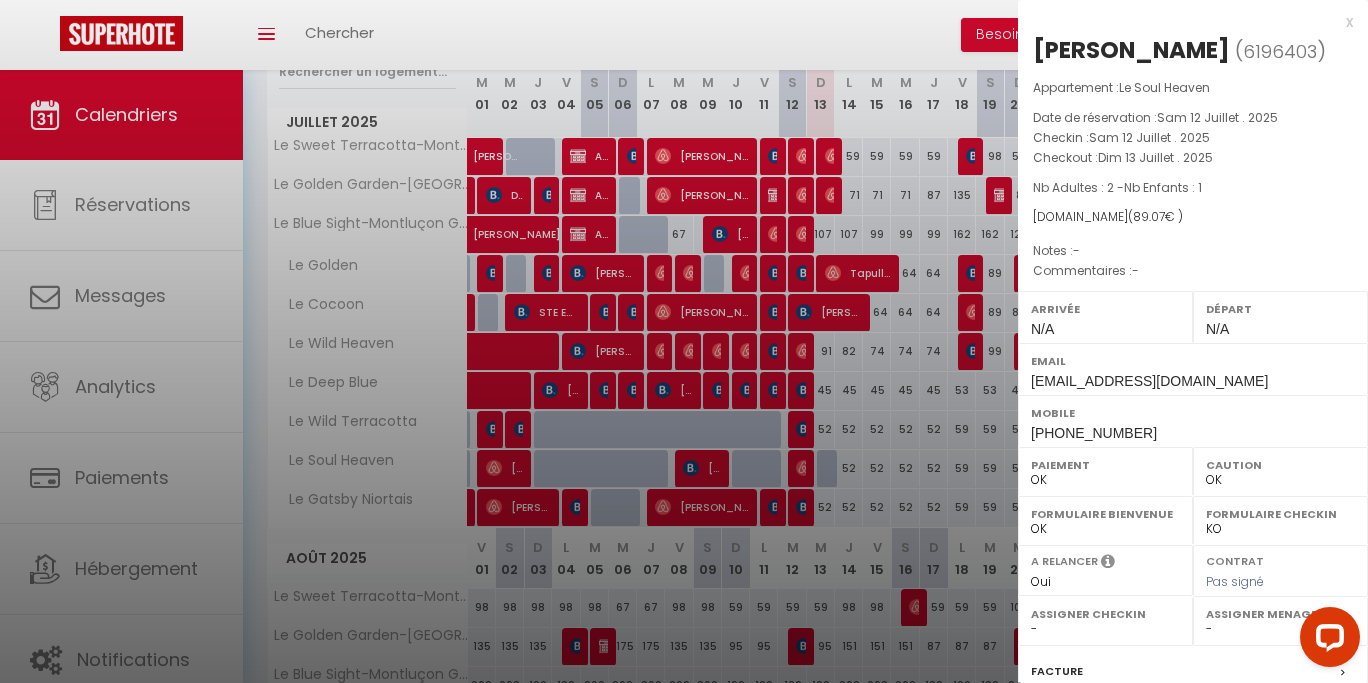 click on "x" at bounding box center (1185, 22) 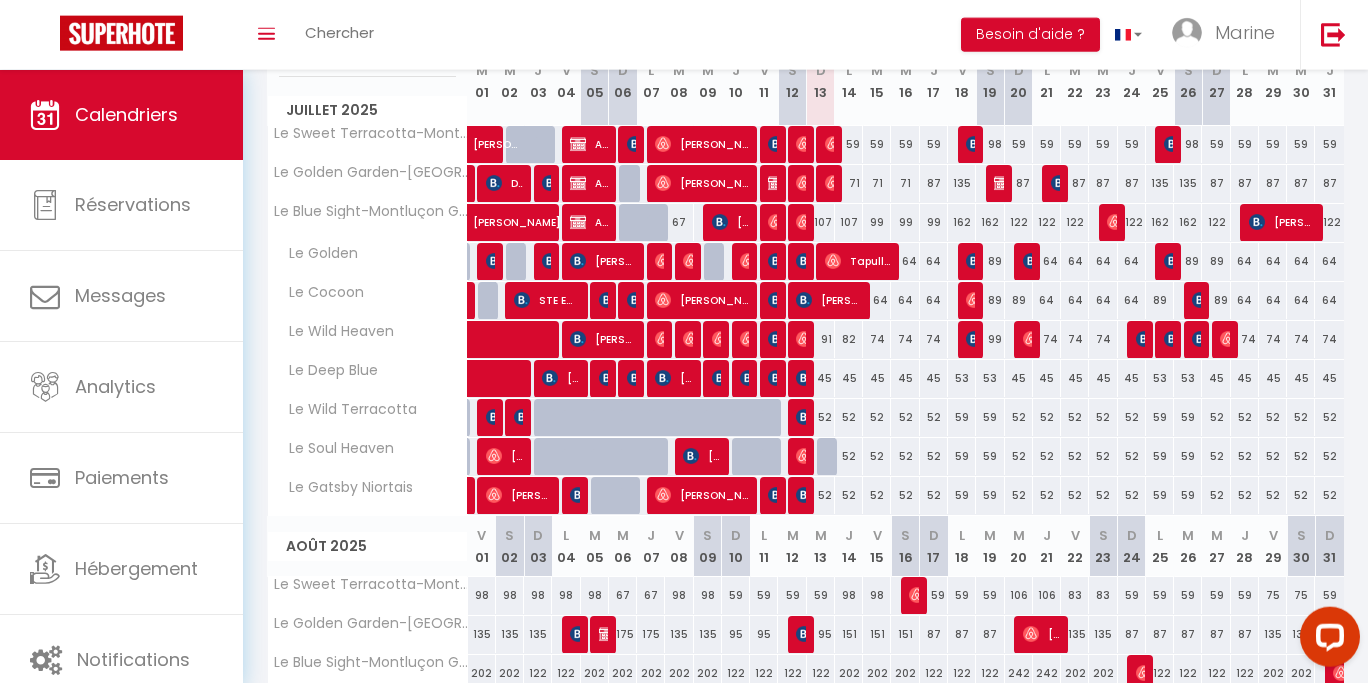 scroll, scrollTop: 298, scrollLeft: 0, axis: vertical 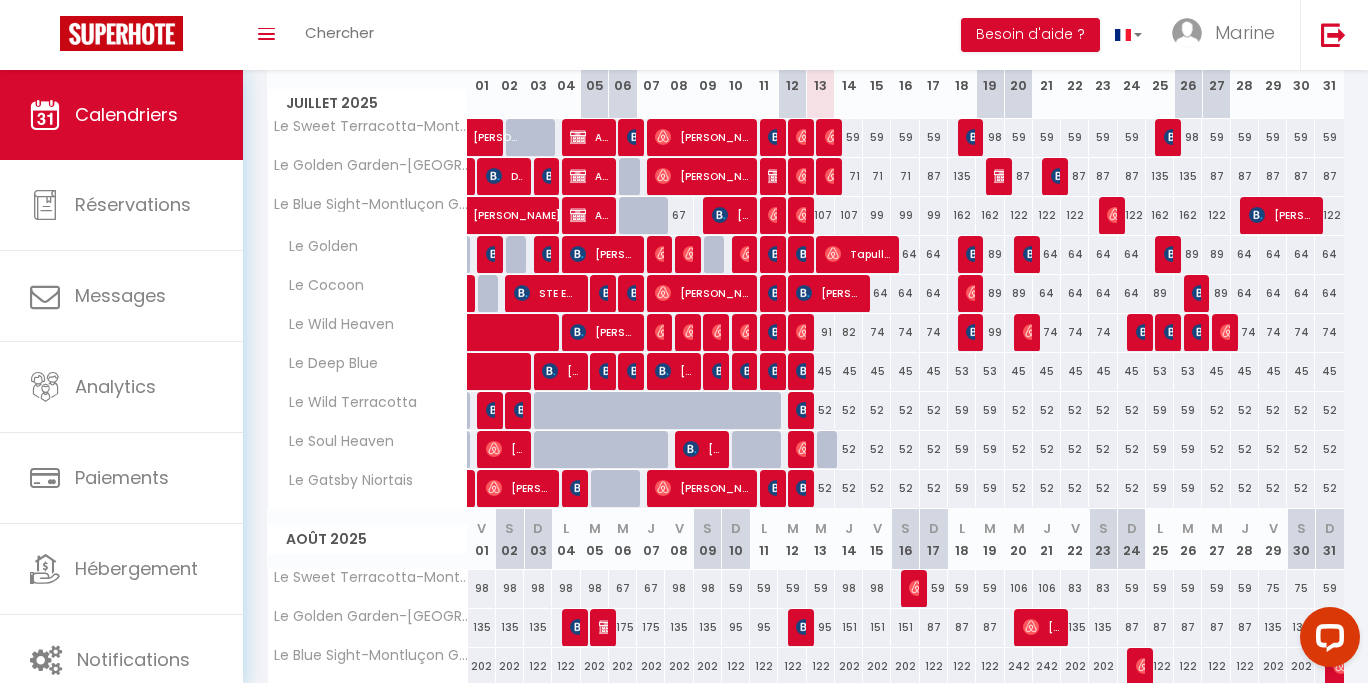 click on "45" at bounding box center [821, 371] 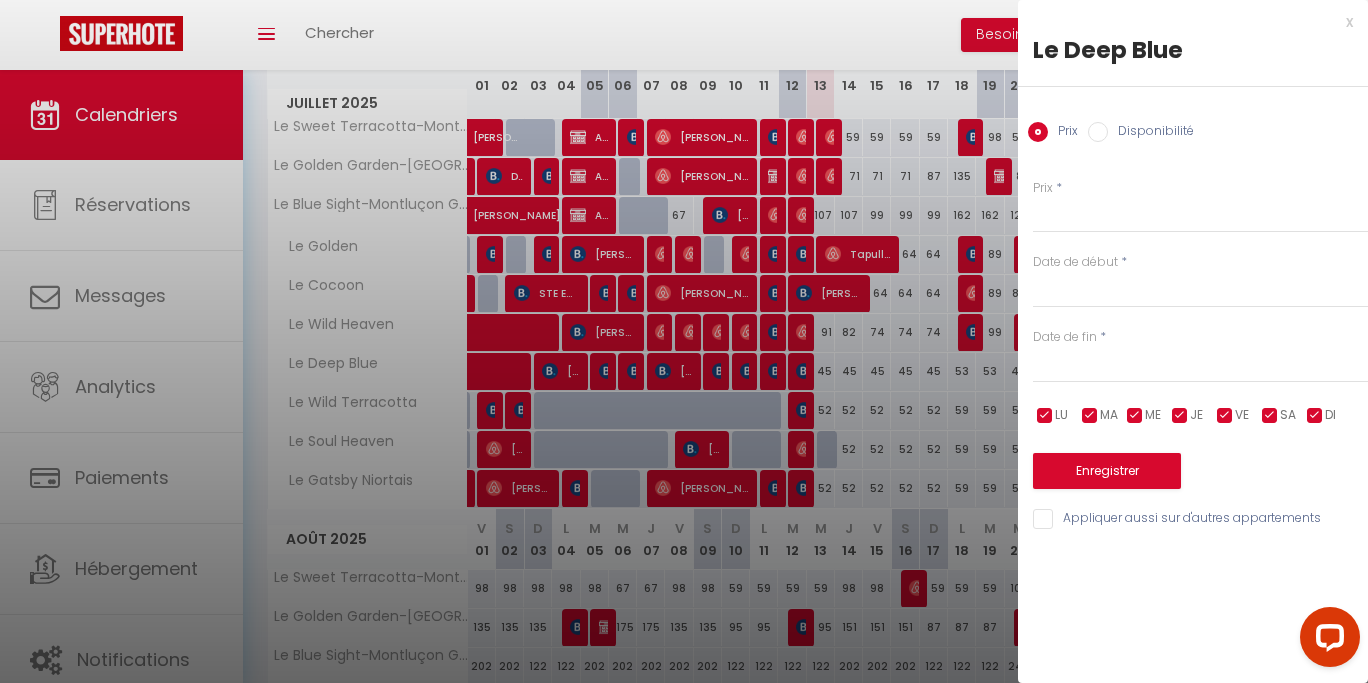 type on "45" 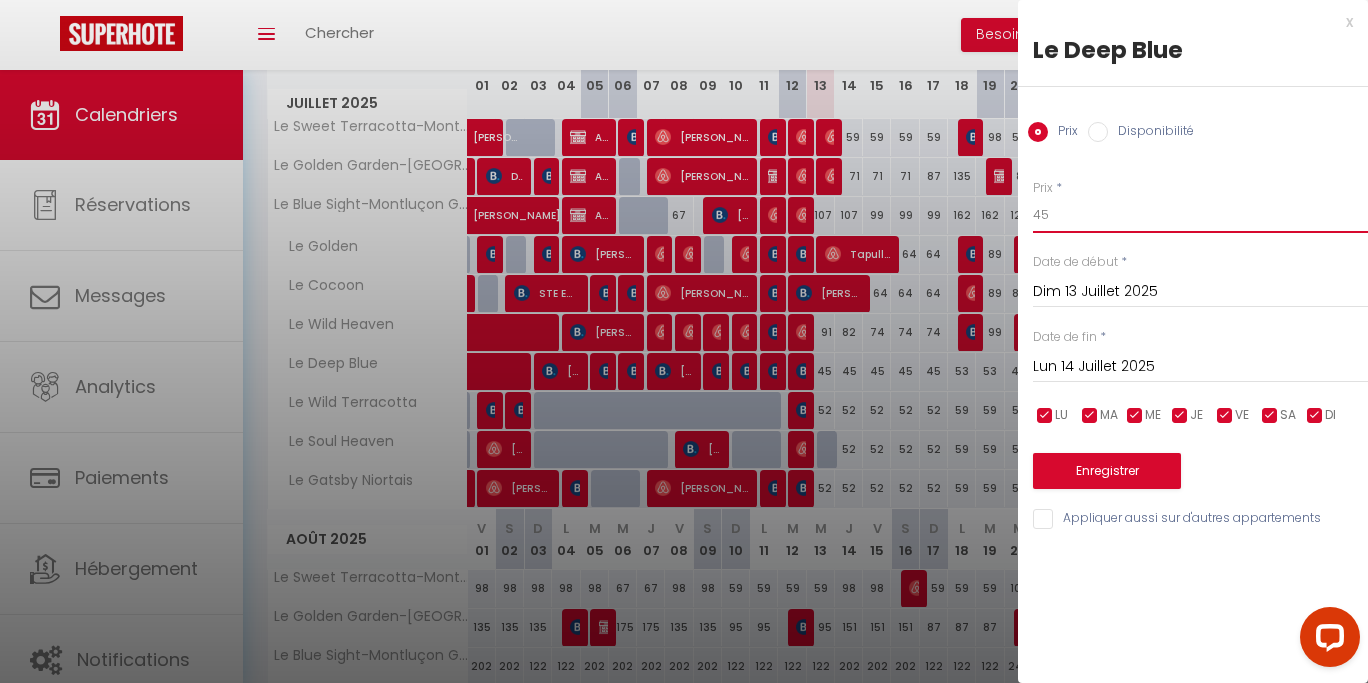 click on "45" at bounding box center [1200, 215] 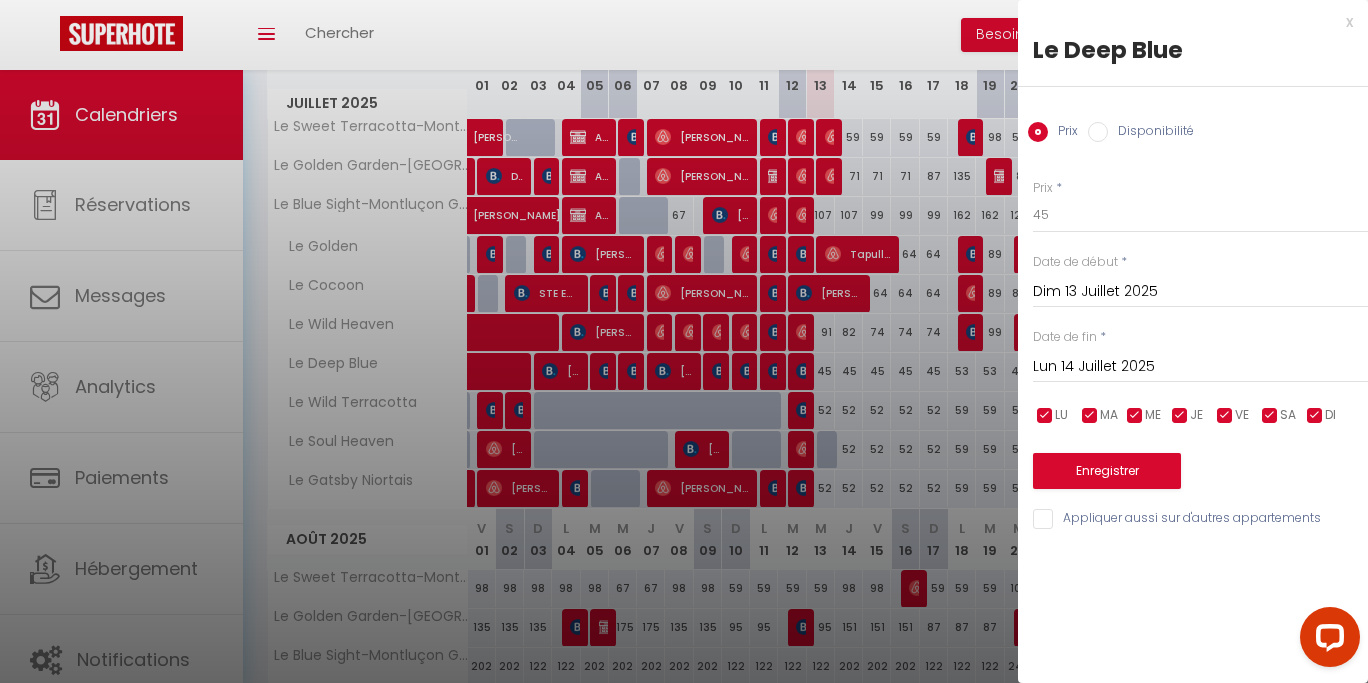 click on "x
Le Deep Blue     Prix     Disponibilité
Prix
*   45
Statut
*
Disponible
Indisponible
Date de début
*     Dim 13 Juillet 2025         <   Juil 2025   >   Dim Lun Mar Mer Jeu Ven Sam   1 2 3 4 5 6 7 8 9 10 11 12 13 14 15 16 17 18 19 20 21 22 23 24 25 26 27 28 29 30 31     <   2025   >   [PERSON_NAME] Mars [PERSON_NAME] Juin Juillet Août Septembre Octobre Novembre Décembre     <   [DATE] - [DATE]   >   2020 2021 2022 2023 2024 2025 2026 2027 2028 2029
Date de fin
*     Lun 14 Juillet 2025         <   Juil 2025   >   Dim Lun Mar Mer Jeu Ven Sam   1 2 3 4 5 6 7 8 9 10 11 12 13 14 15 16 17 18 19 20 21 22 23 24 25 26 27 28 29 30 31     <   2025   >   [PERSON_NAME] Mars [PERSON_NAME] Juin Août" at bounding box center [1193, 275] 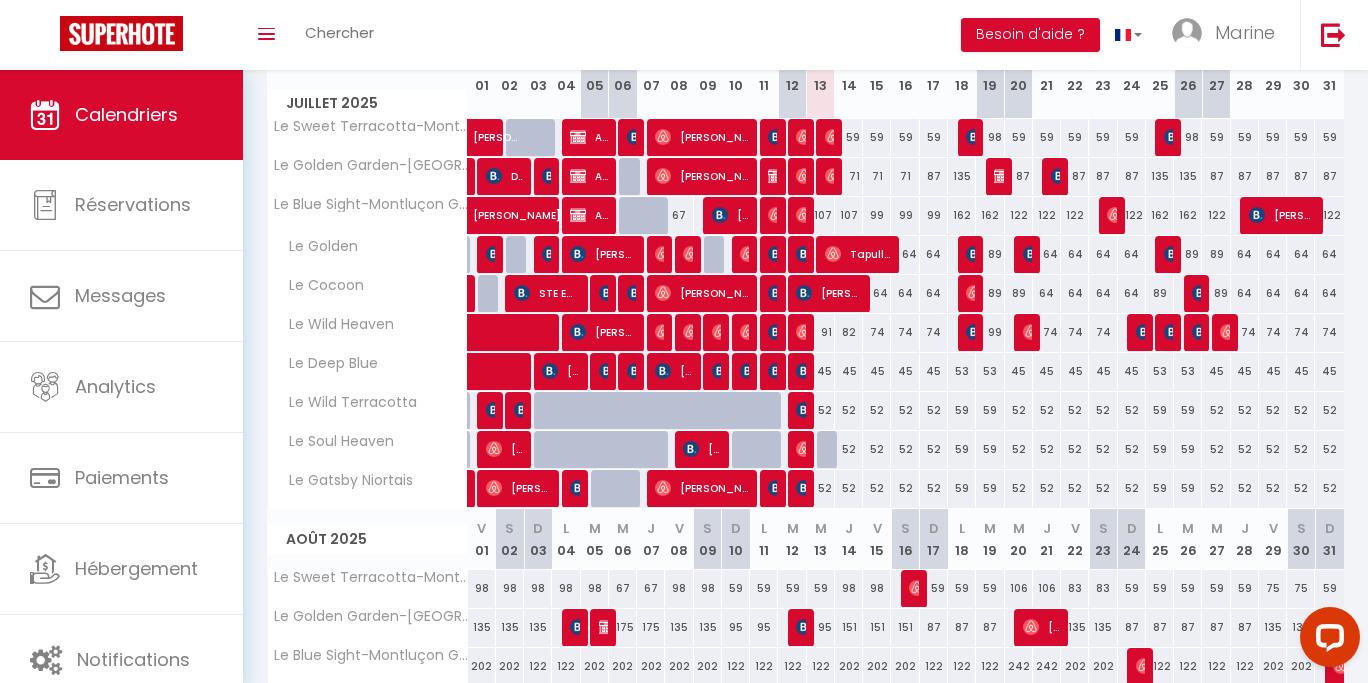 click on "52" at bounding box center [821, 410] 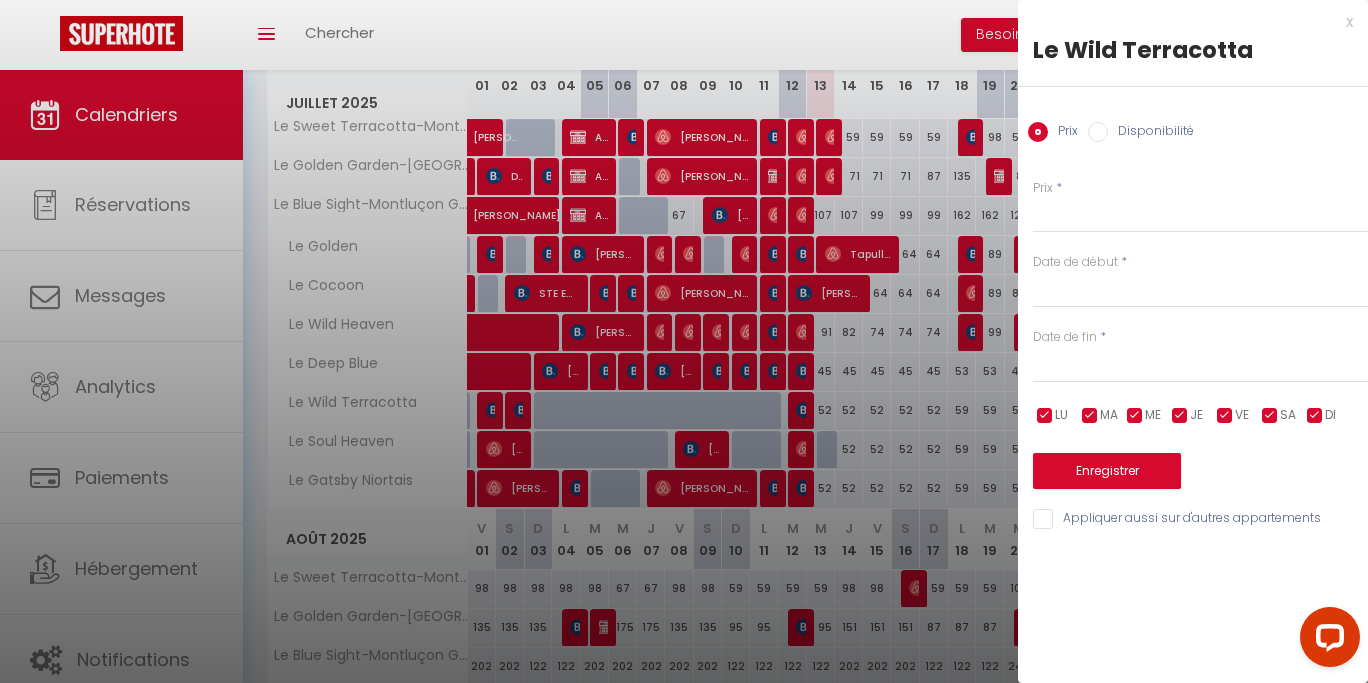 type on "52" 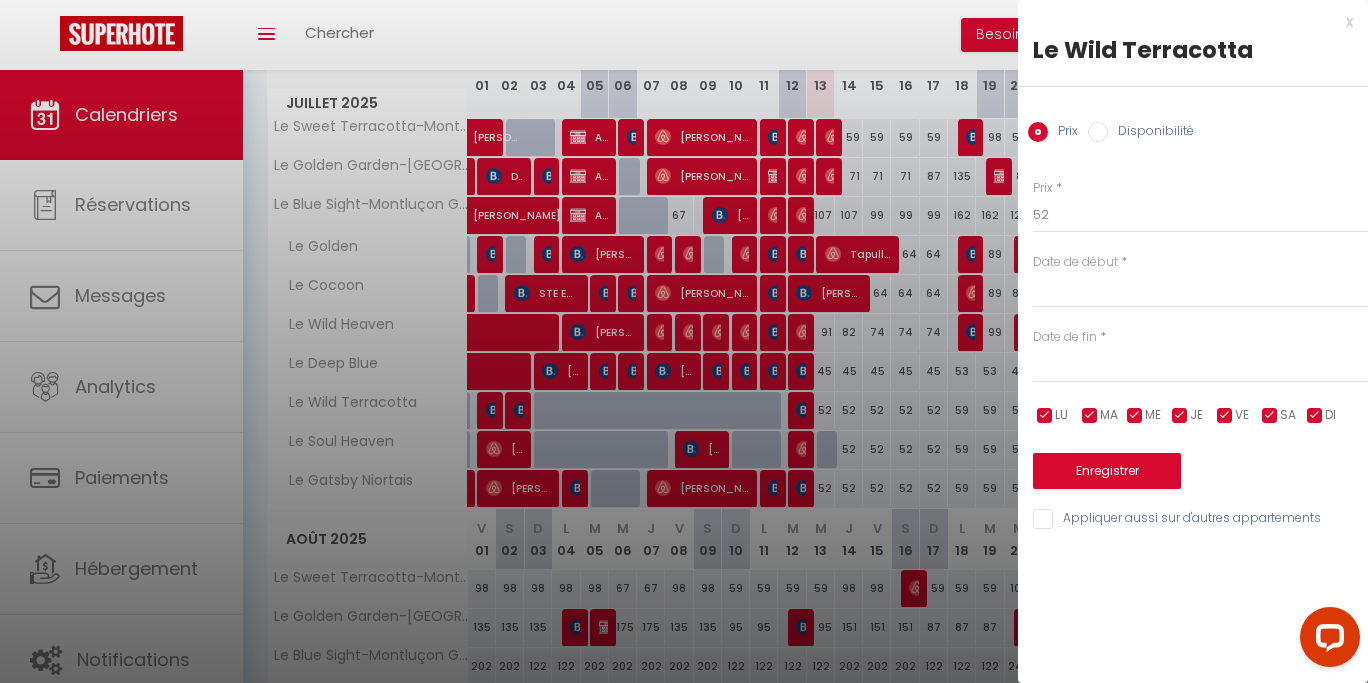 type on "Dim 13 Juillet 2025" 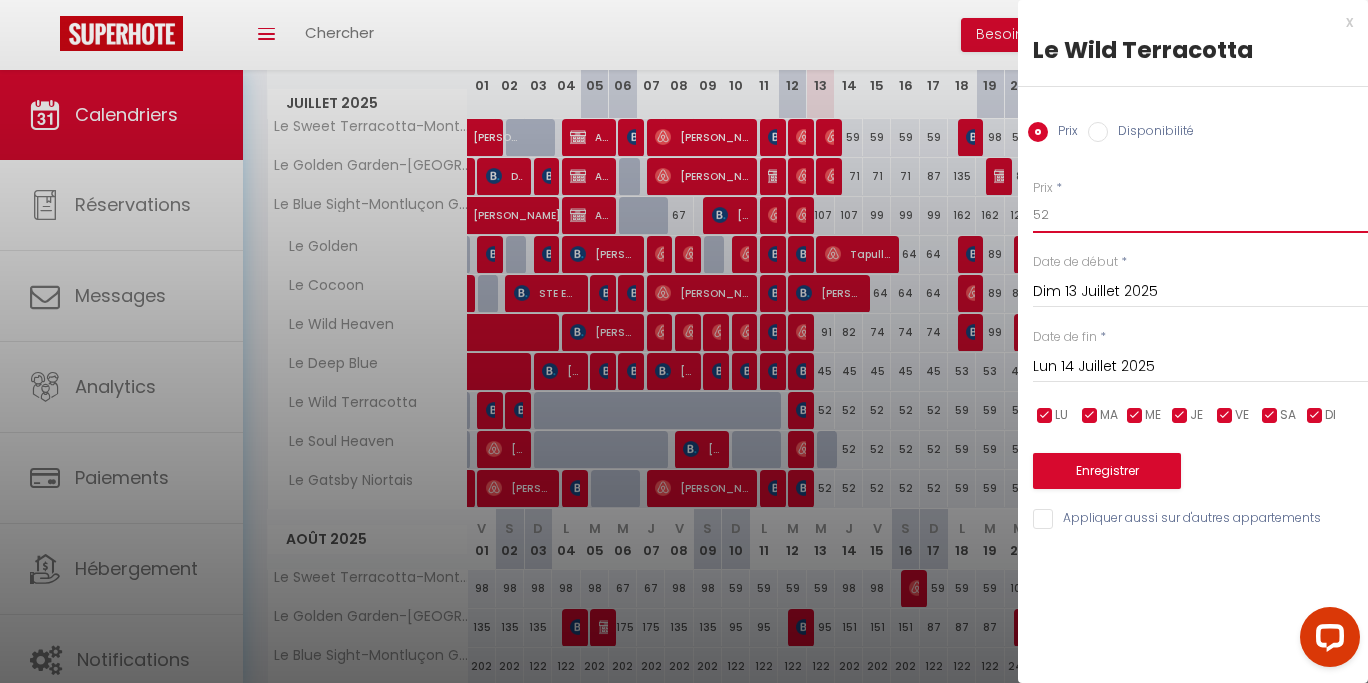 drag, startPoint x: 1057, startPoint y: 222, endPoint x: 1020, endPoint y: 225, distance: 37.12142 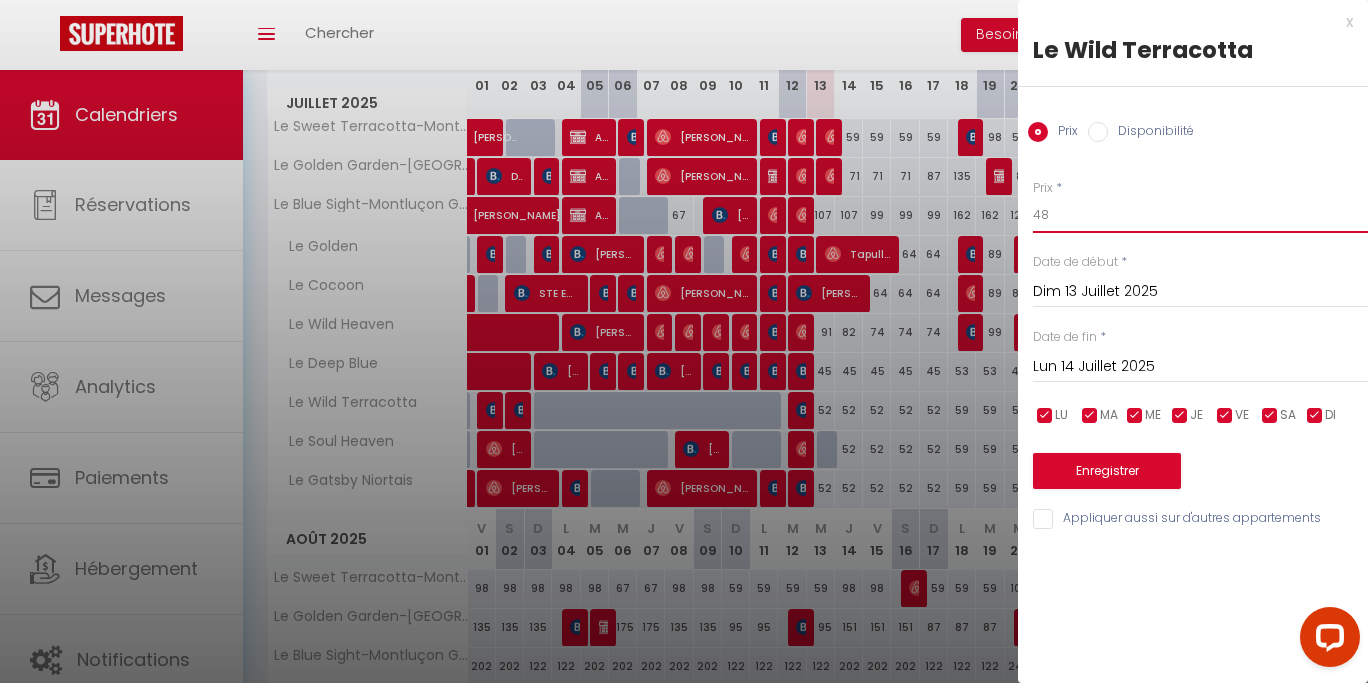 type on "48" 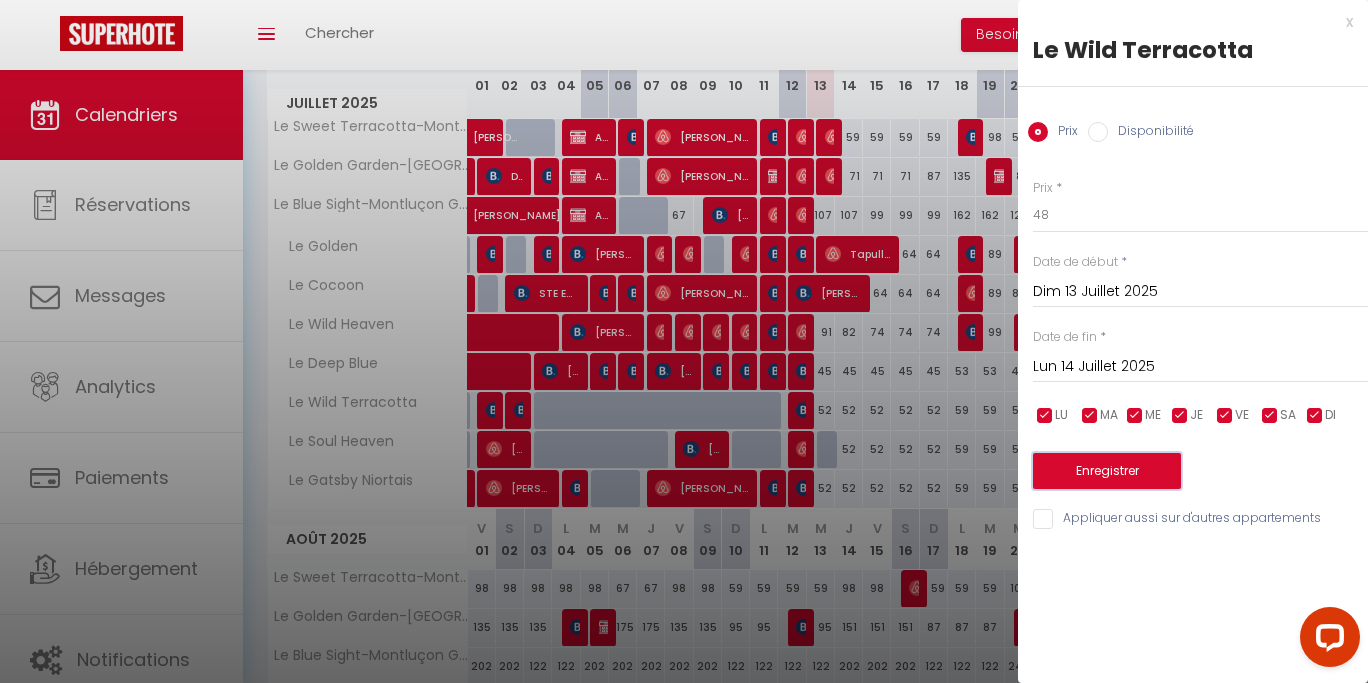 click on "Enregistrer" at bounding box center [1107, 471] 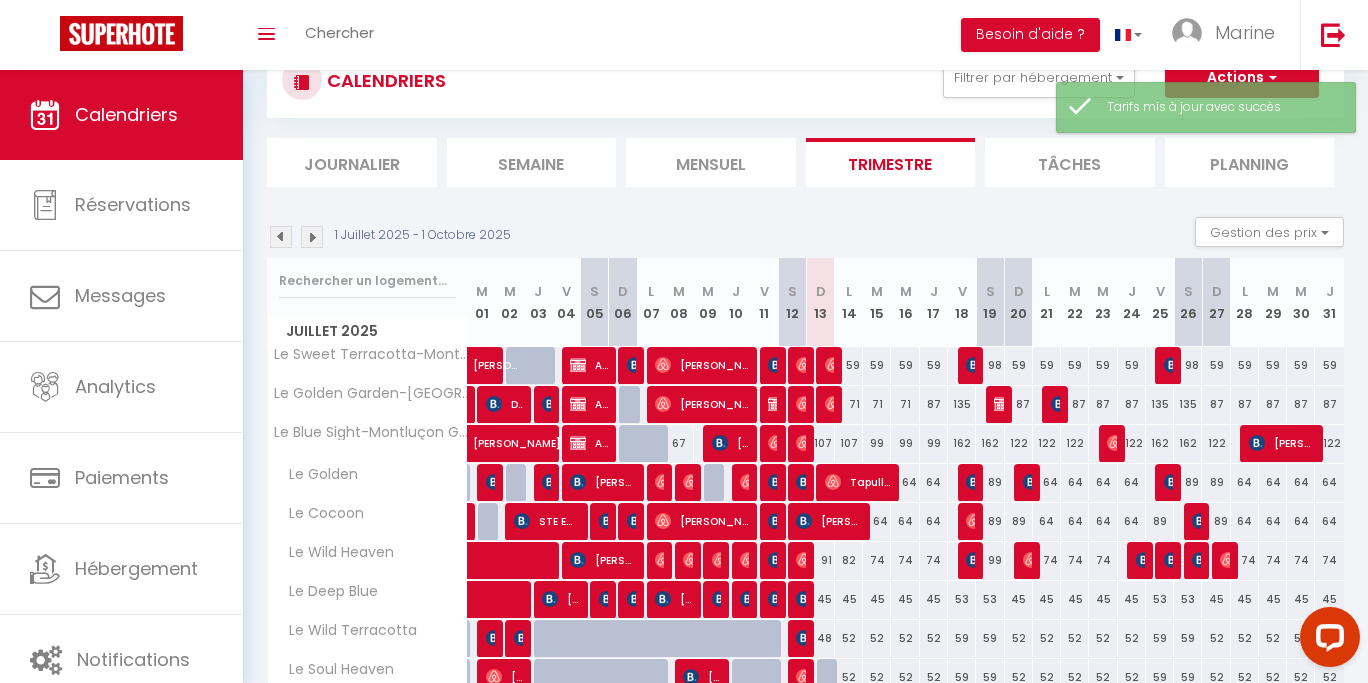 scroll, scrollTop: 317, scrollLeft: 0, axis: vertical 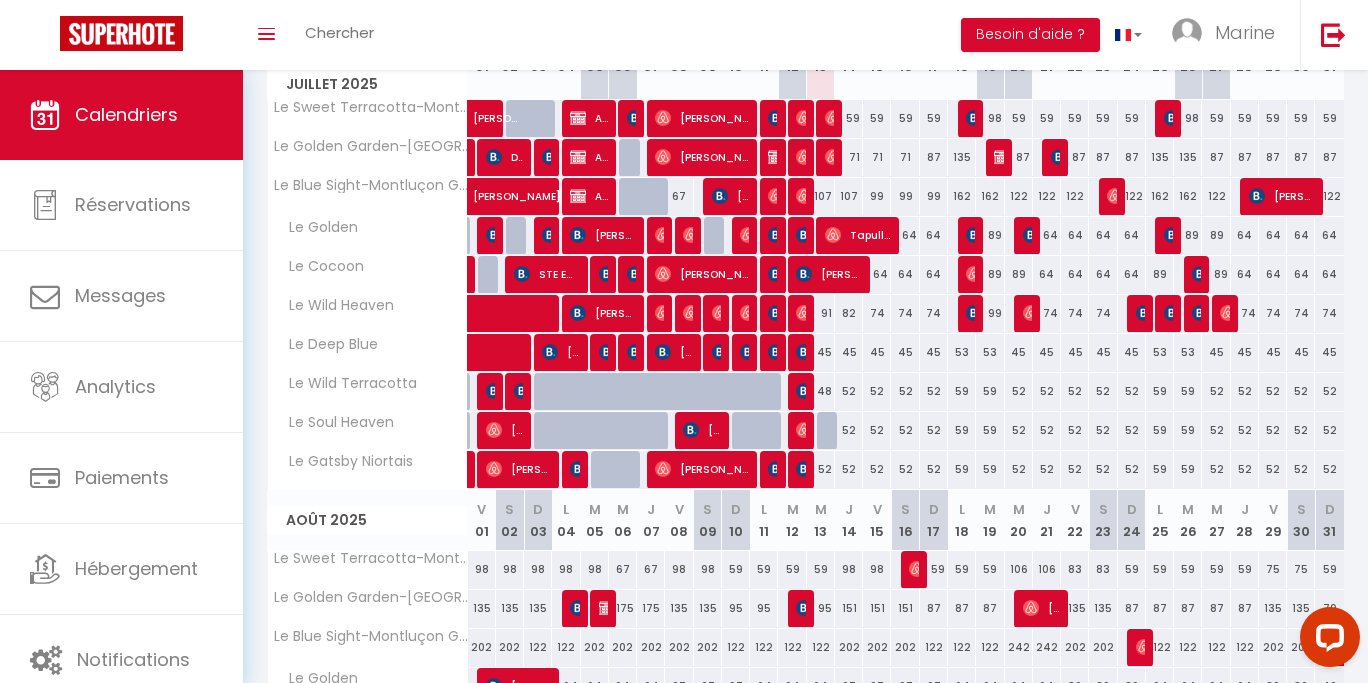 click on "91" at bounding box center (821, 313) 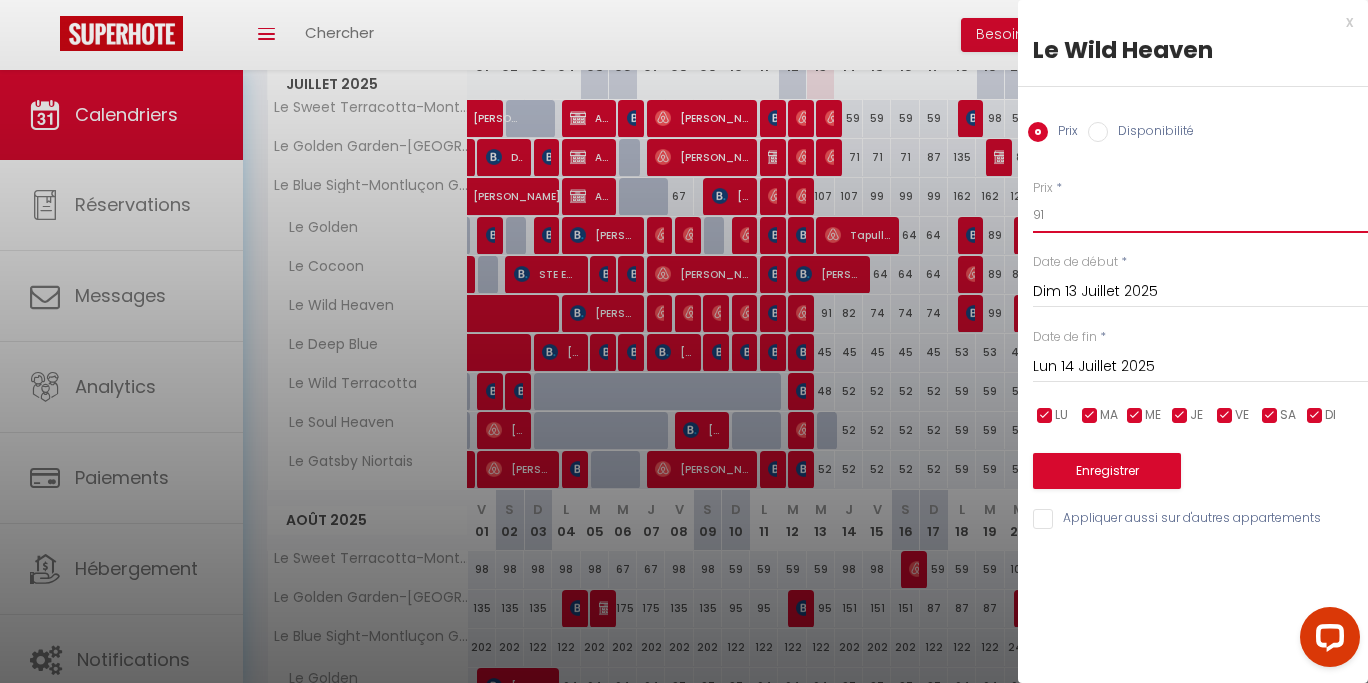 drag, startPoint x: 1048, startPoint y: 223, endPoint x: 1024, endPoint y: 223, distance: 24 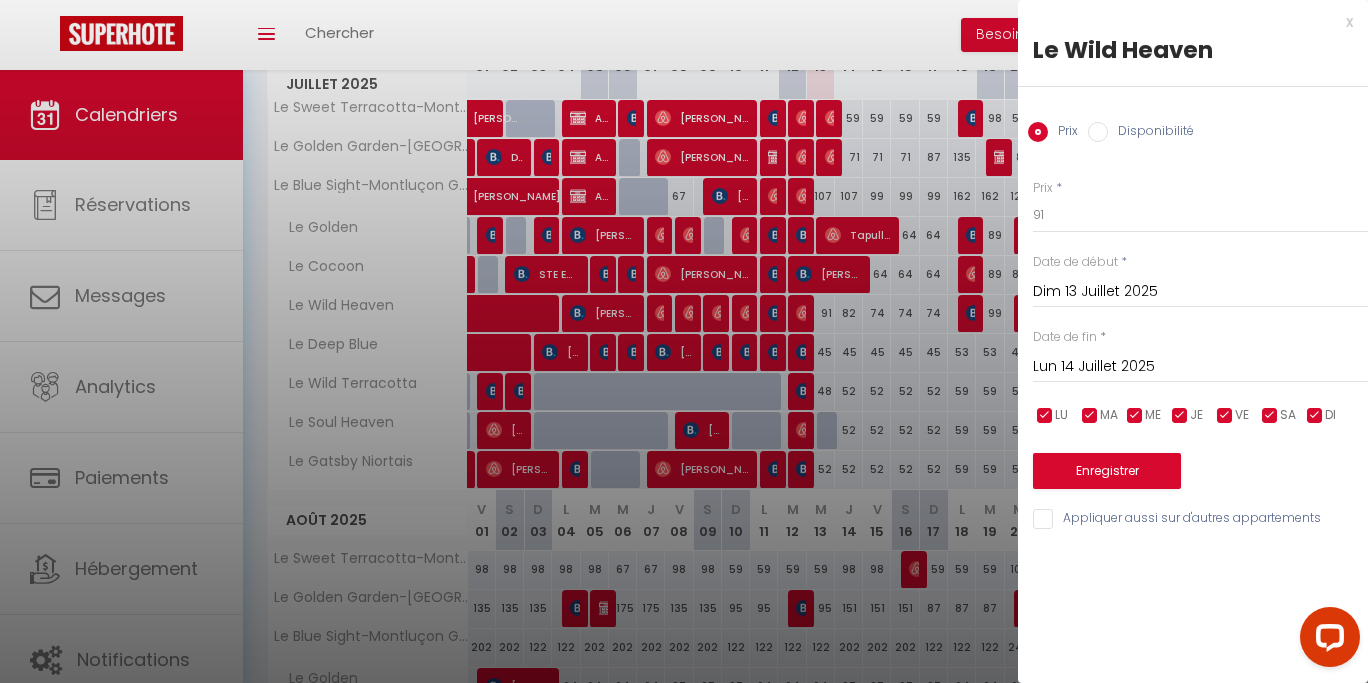 click on "x" at bounding box center [1185, 22] 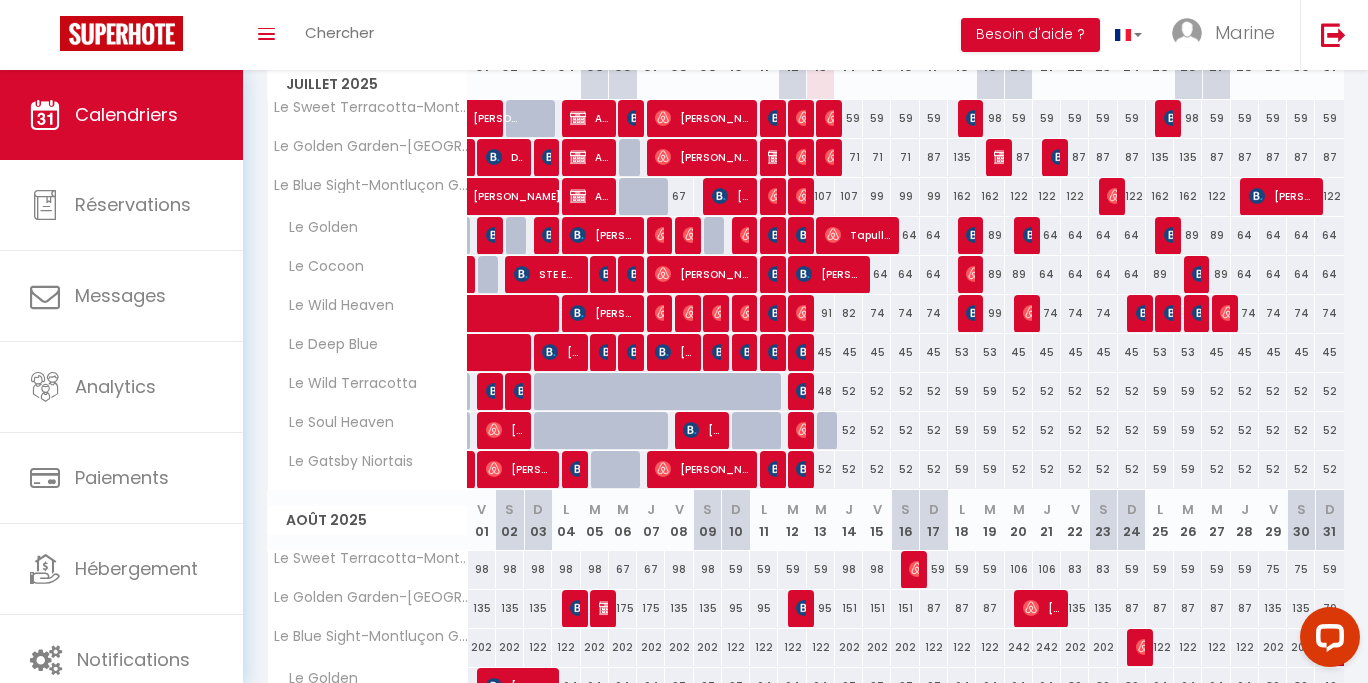 click on "99" at bounding box center (877, 196) 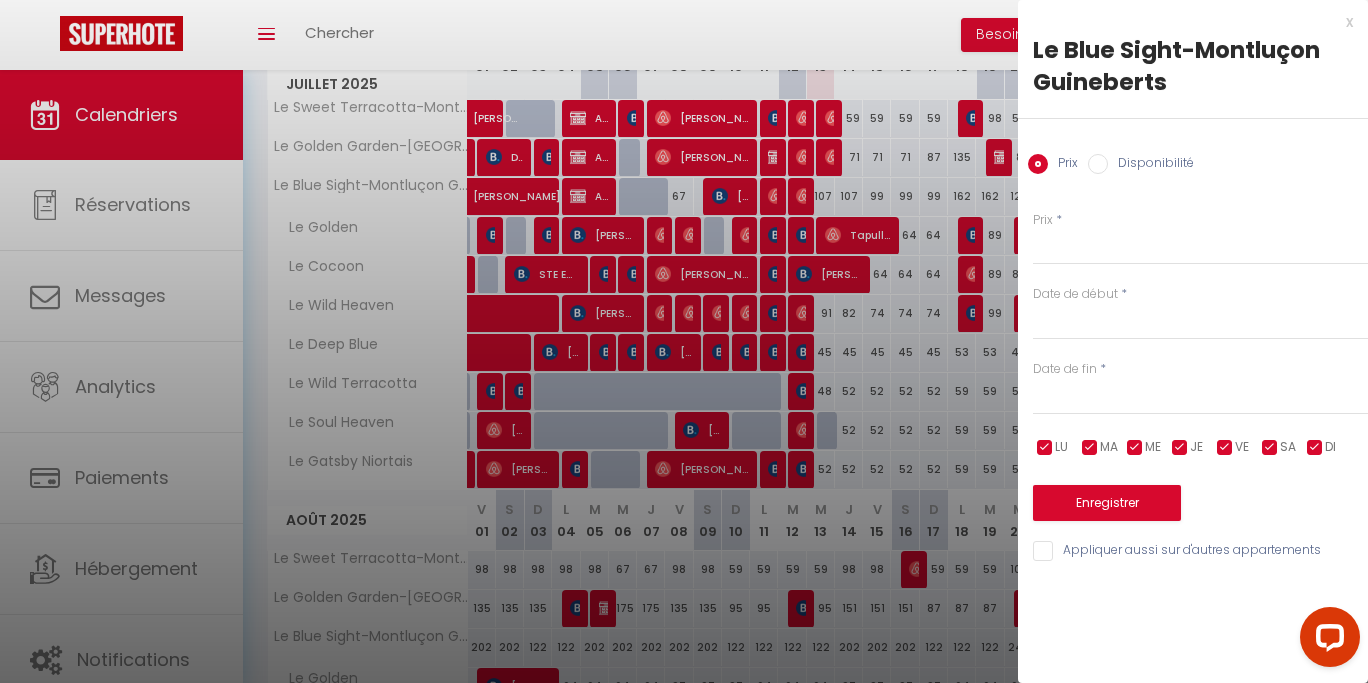 type on "99" 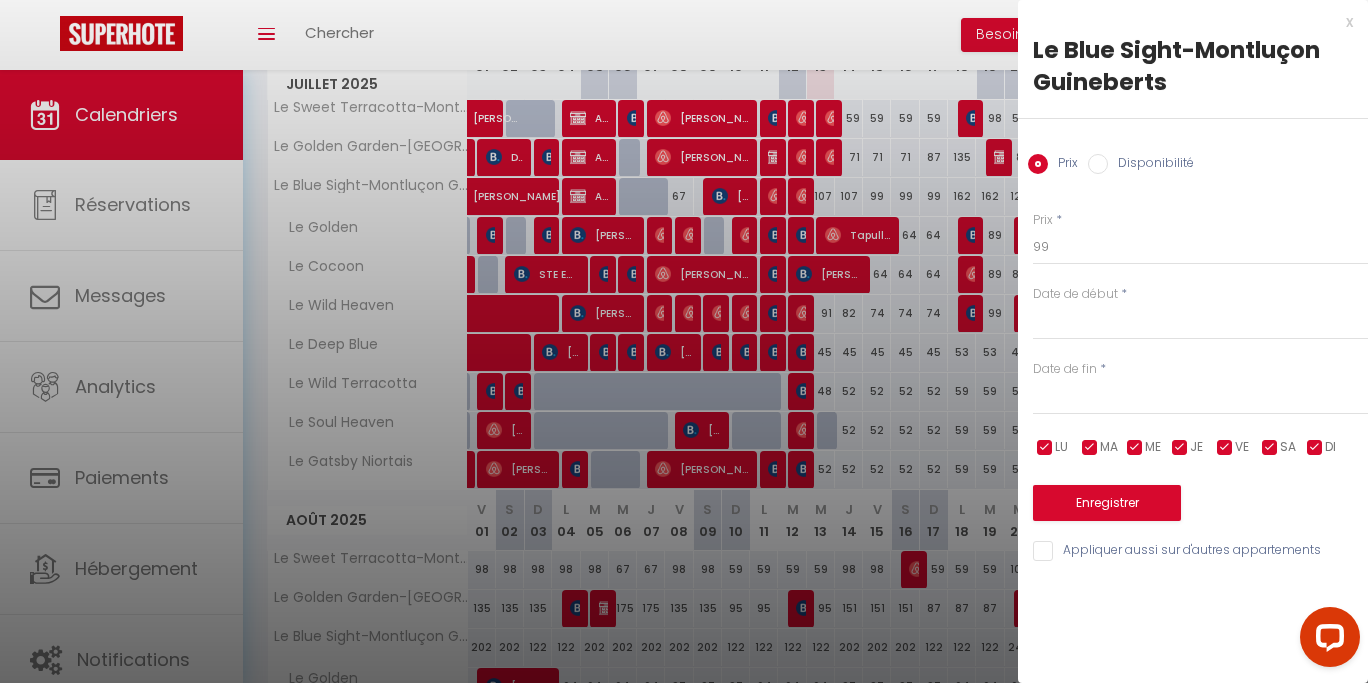 type on "[DATE] Juillet 2025" 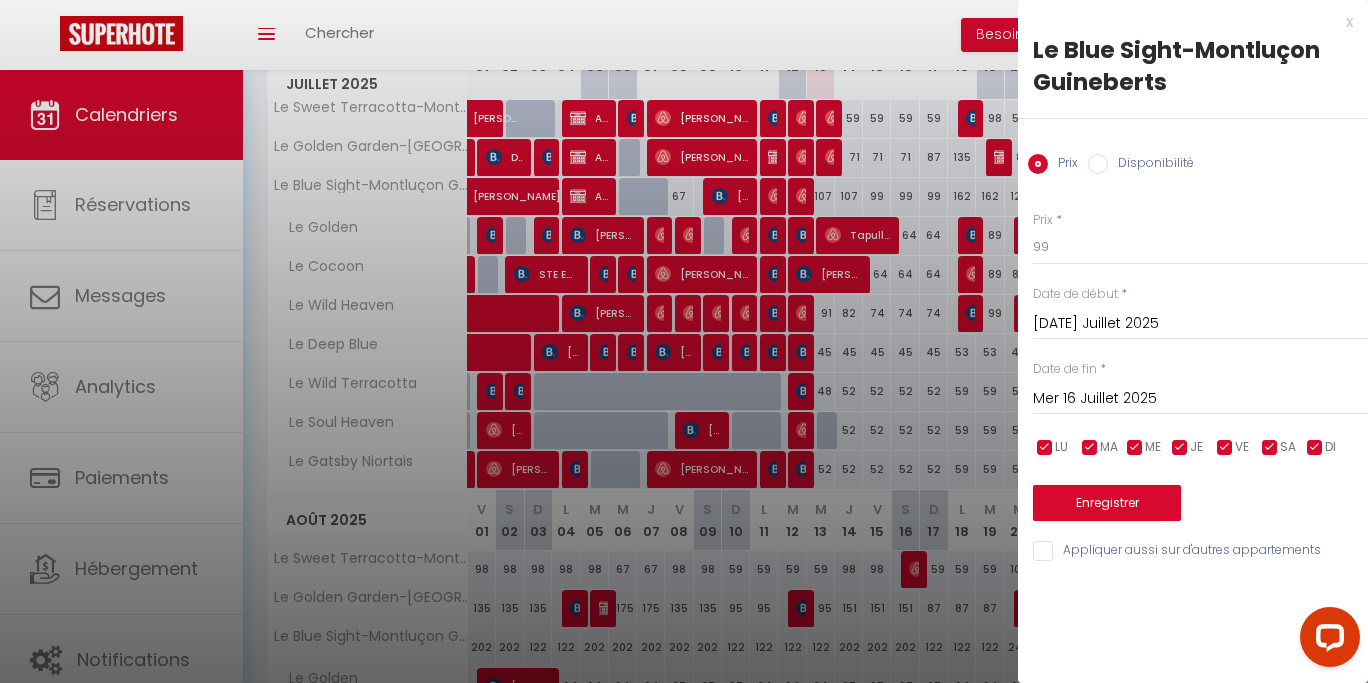 scroll, scrollTop: 336, scrollLeft: 0, axis: vertical 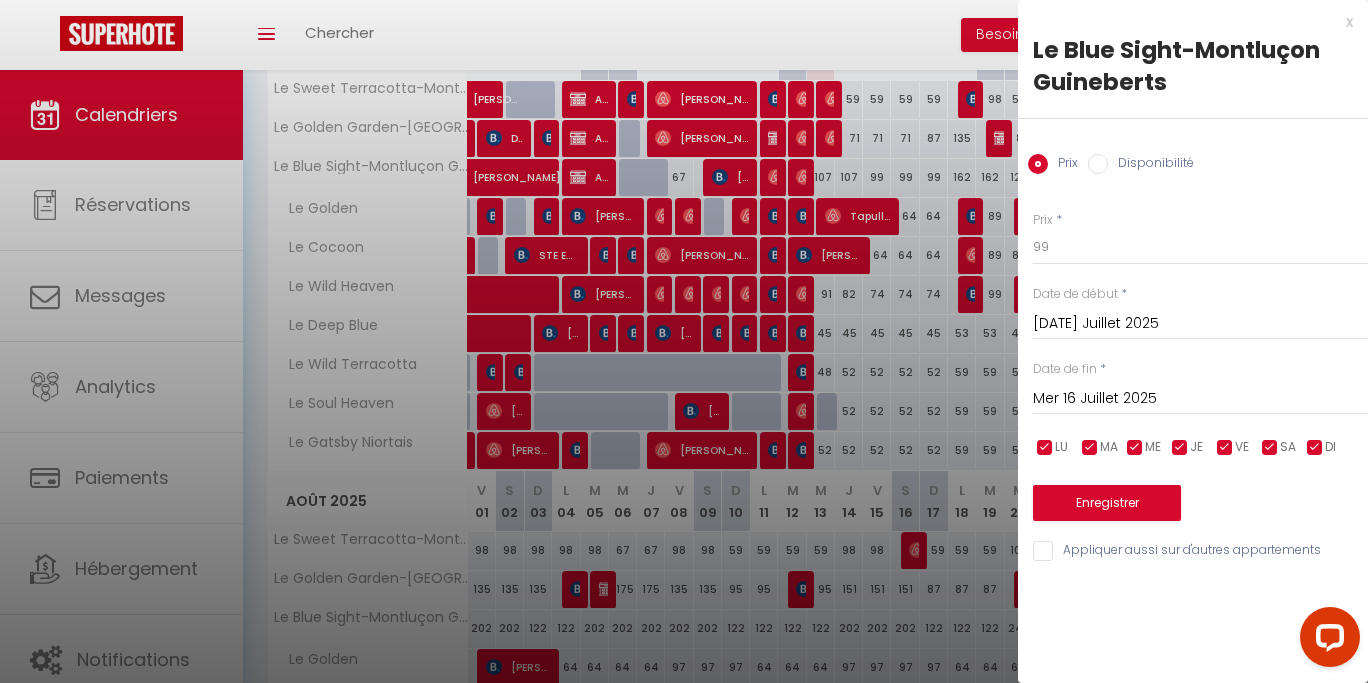 click on "x" at bounding box center (1185, 22) 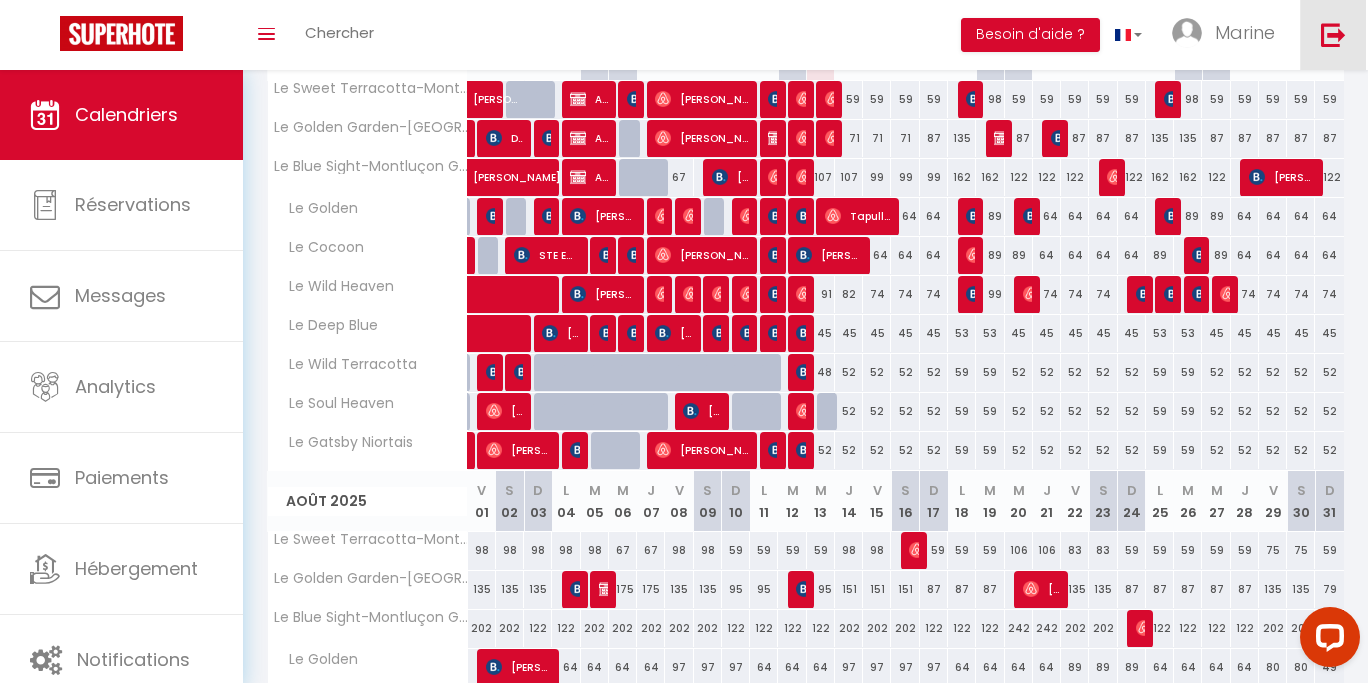click at bounding box center [1333, 35] 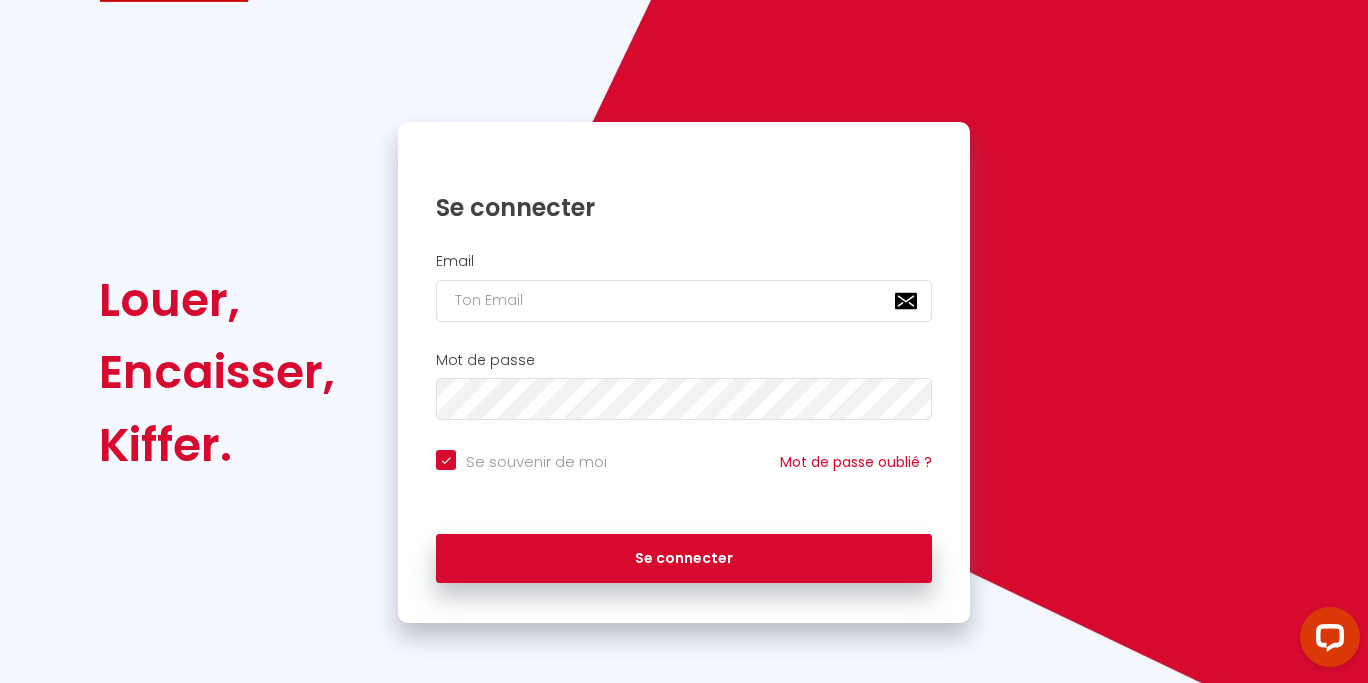 type on "[EMAIL_ADDRESS][PERSON_NAME][DOMAIN_NAME]" 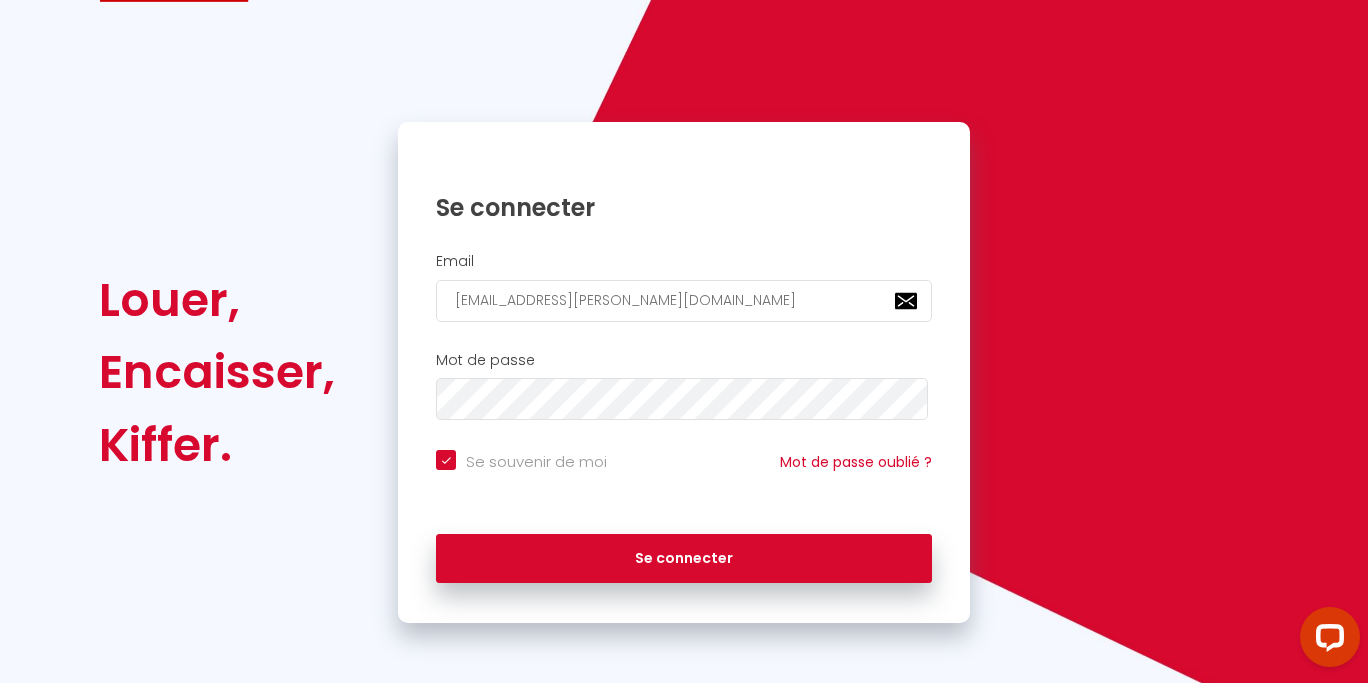 scroll, scrollTop: 68, scrollLeft: 0, axis: vertical 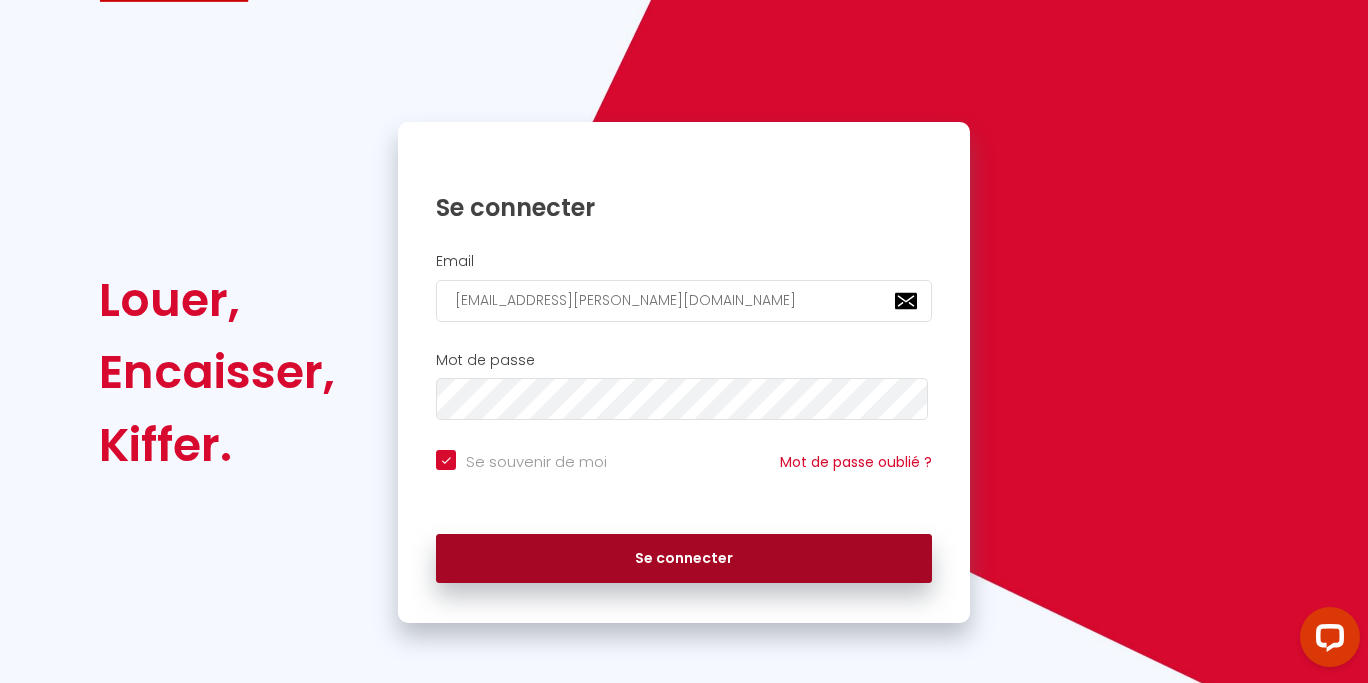 click on "Se connecter" at bounding box center [684, 559] 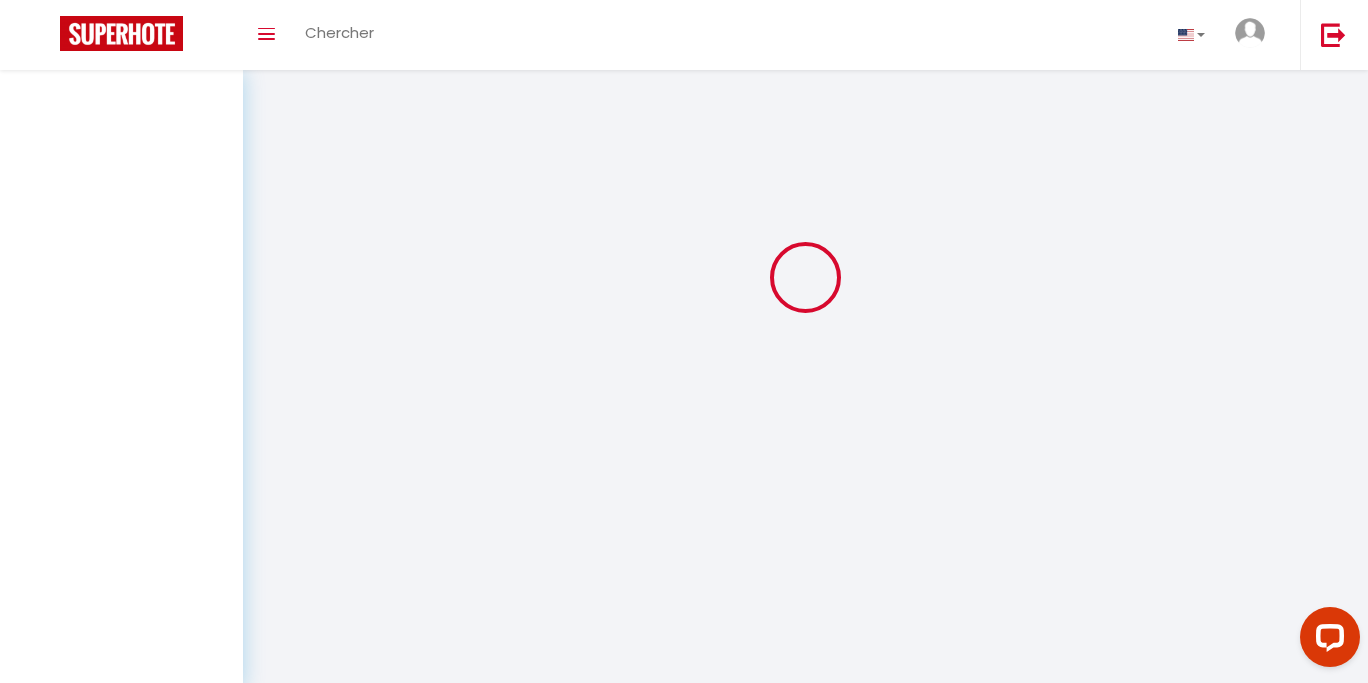scroll, scrollTop: 0, scrollLeft: 0, axis: both 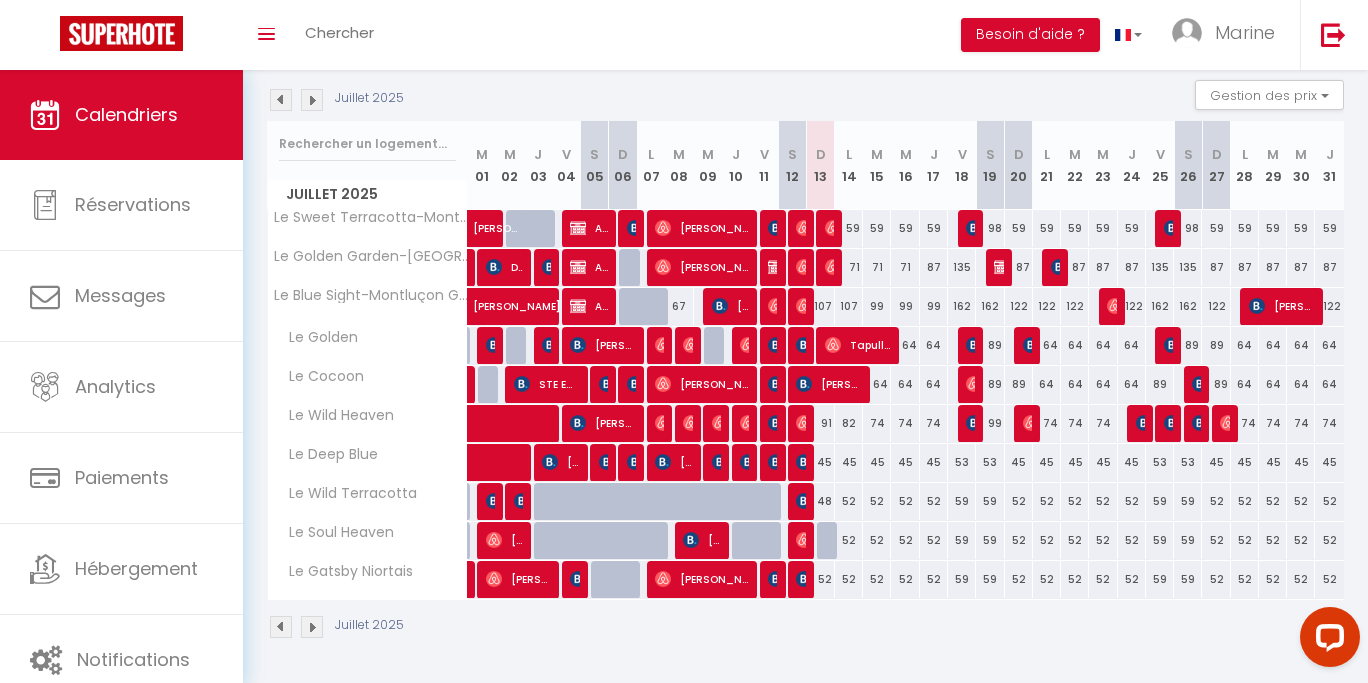 click on "52" at bounding box center [821, 579] 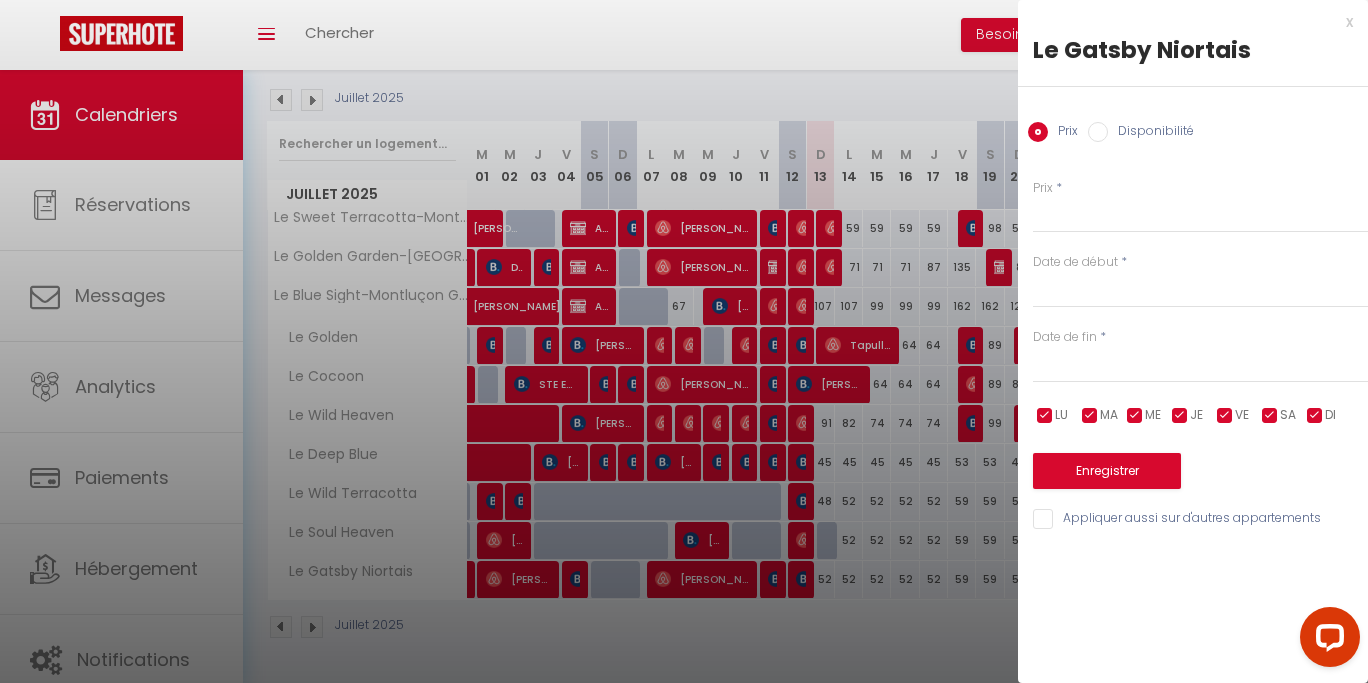 type on "52" 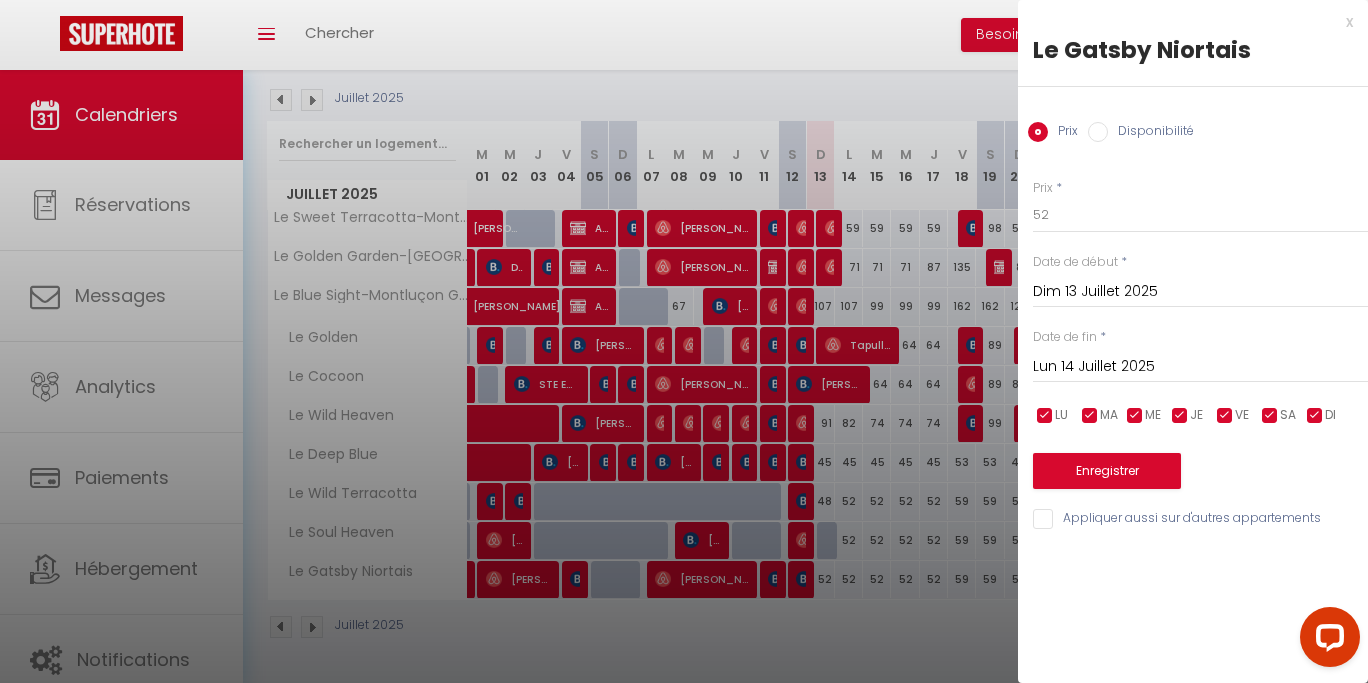 click on "x" at bounding box center [1185, 22] 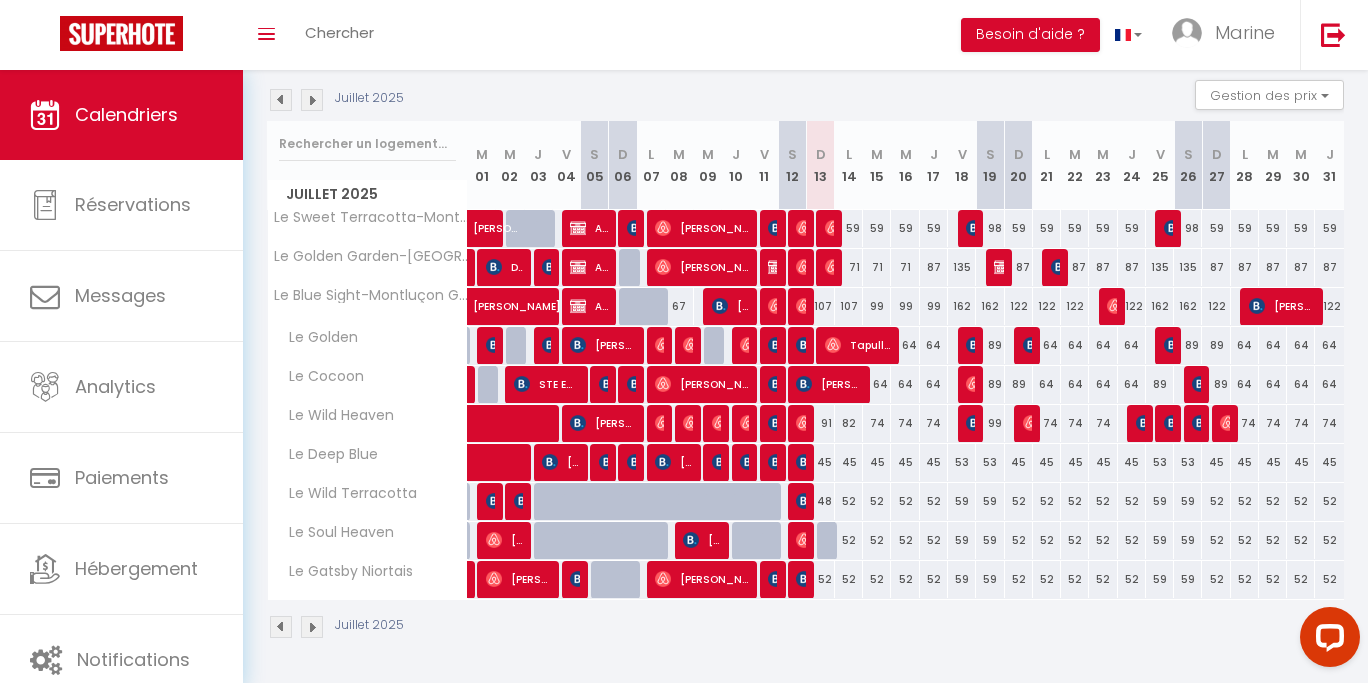 click at bounding box center (764, 541) 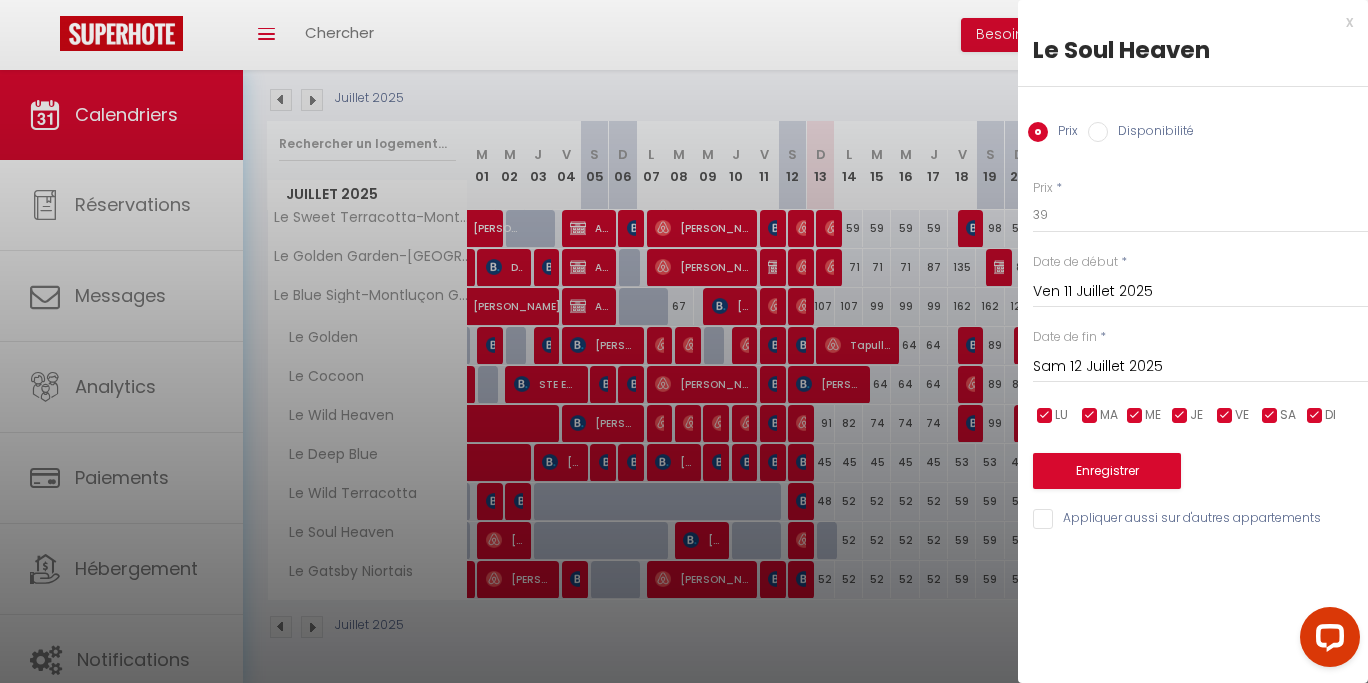 click on "x" at bounding box center [1185, 22] 